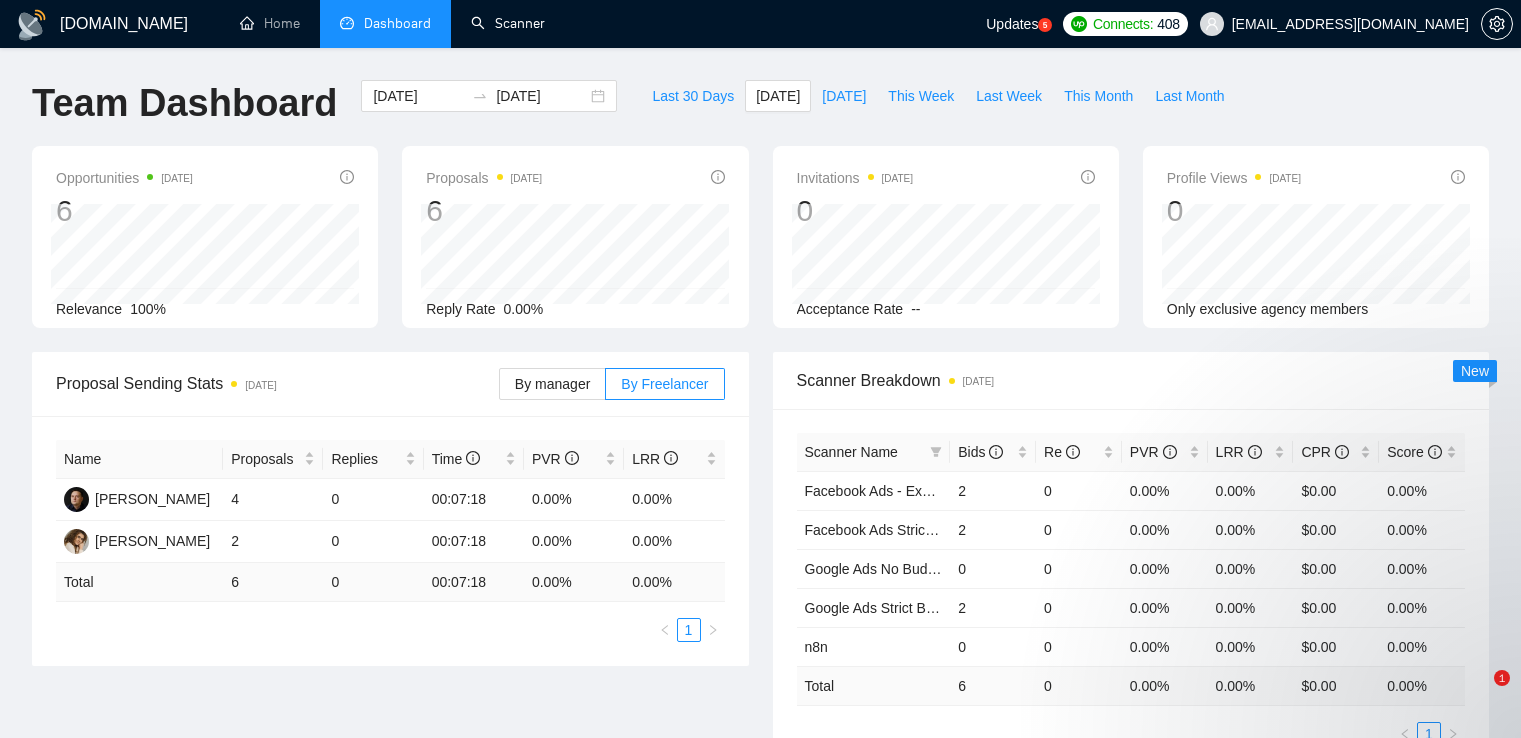 click on "Scanner" at bounding box center [508, 23] 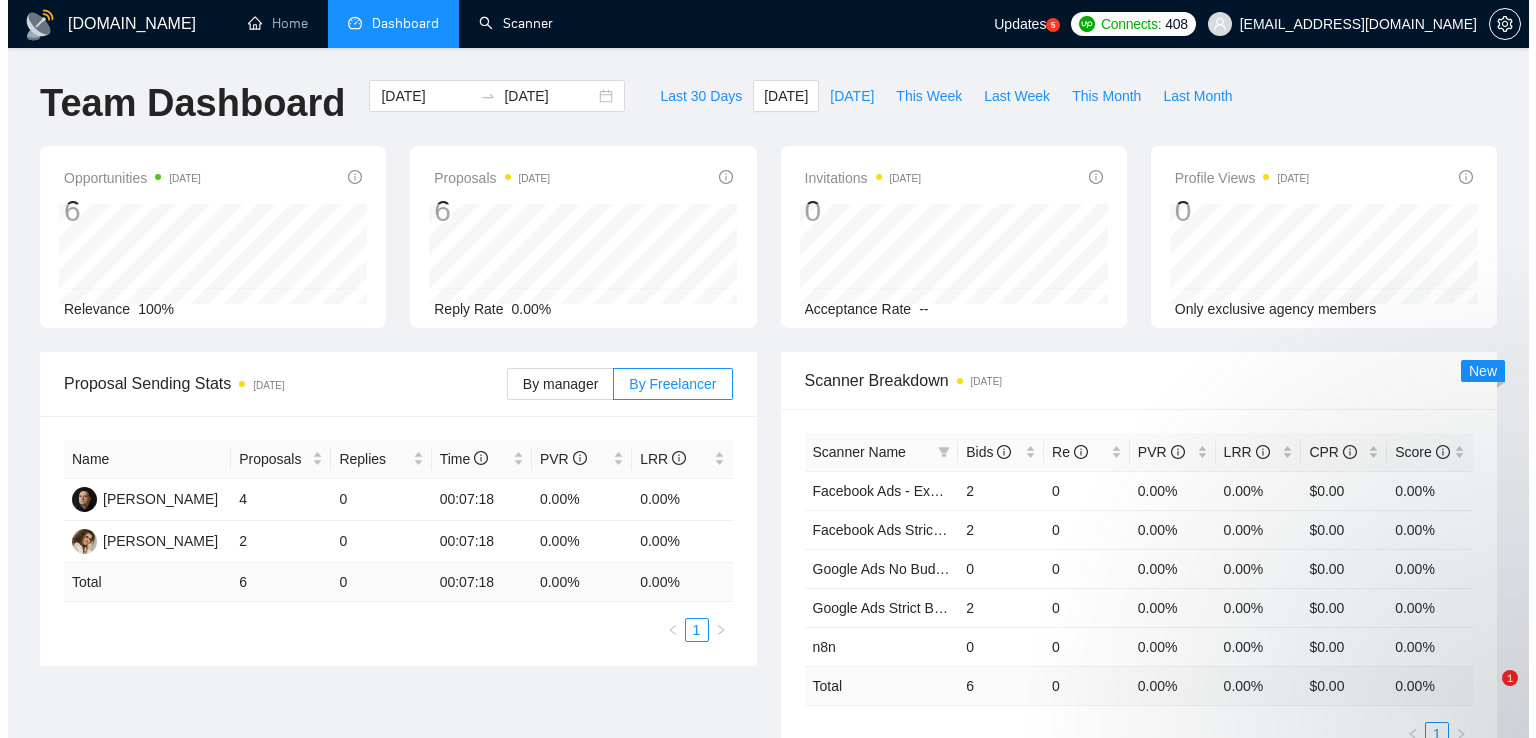 scroll, scrollTop: 0, scrollLeft: 0, axis: both 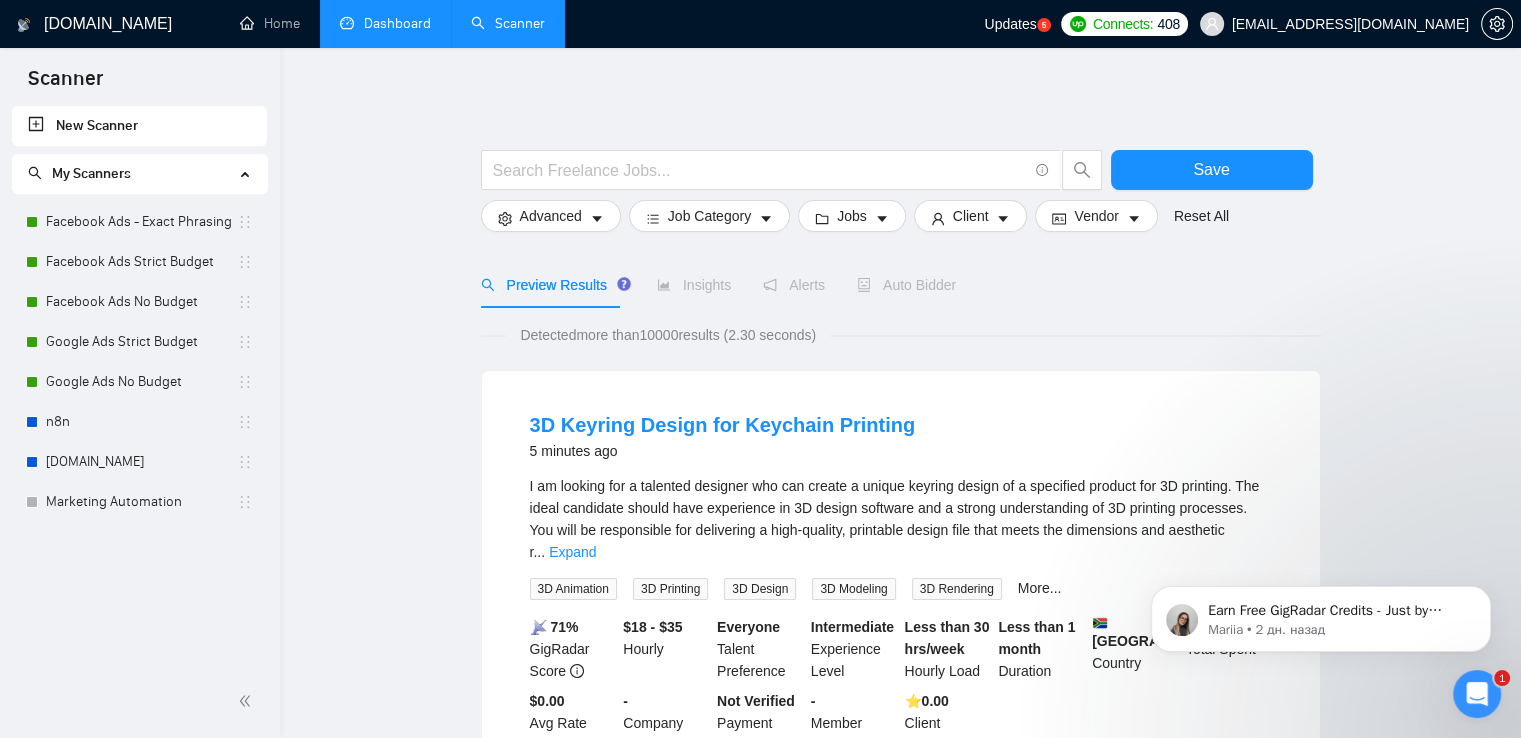 click on "Dashboard" at bounding box center (385, 23) 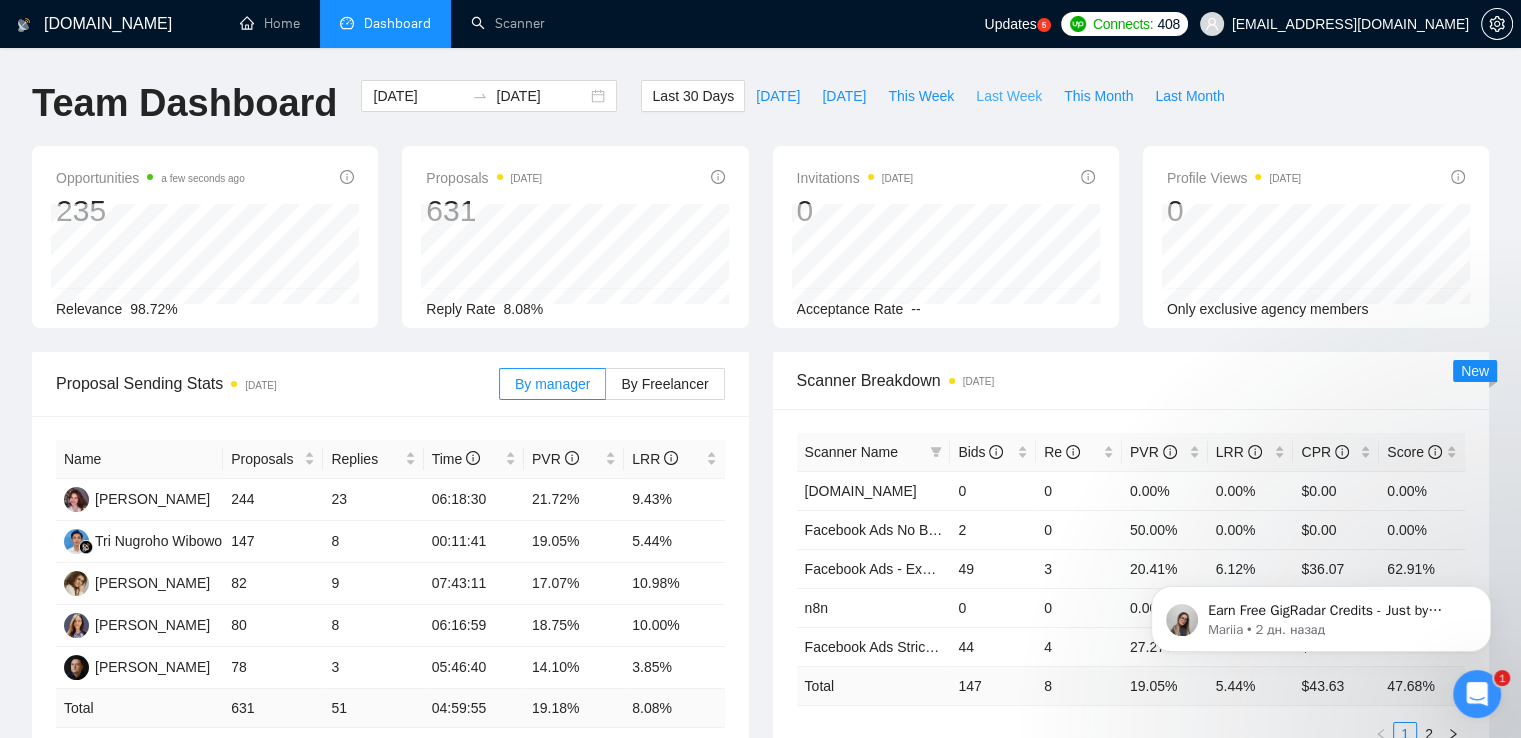 click on "Last Week" at bounding box center [1009, 96] 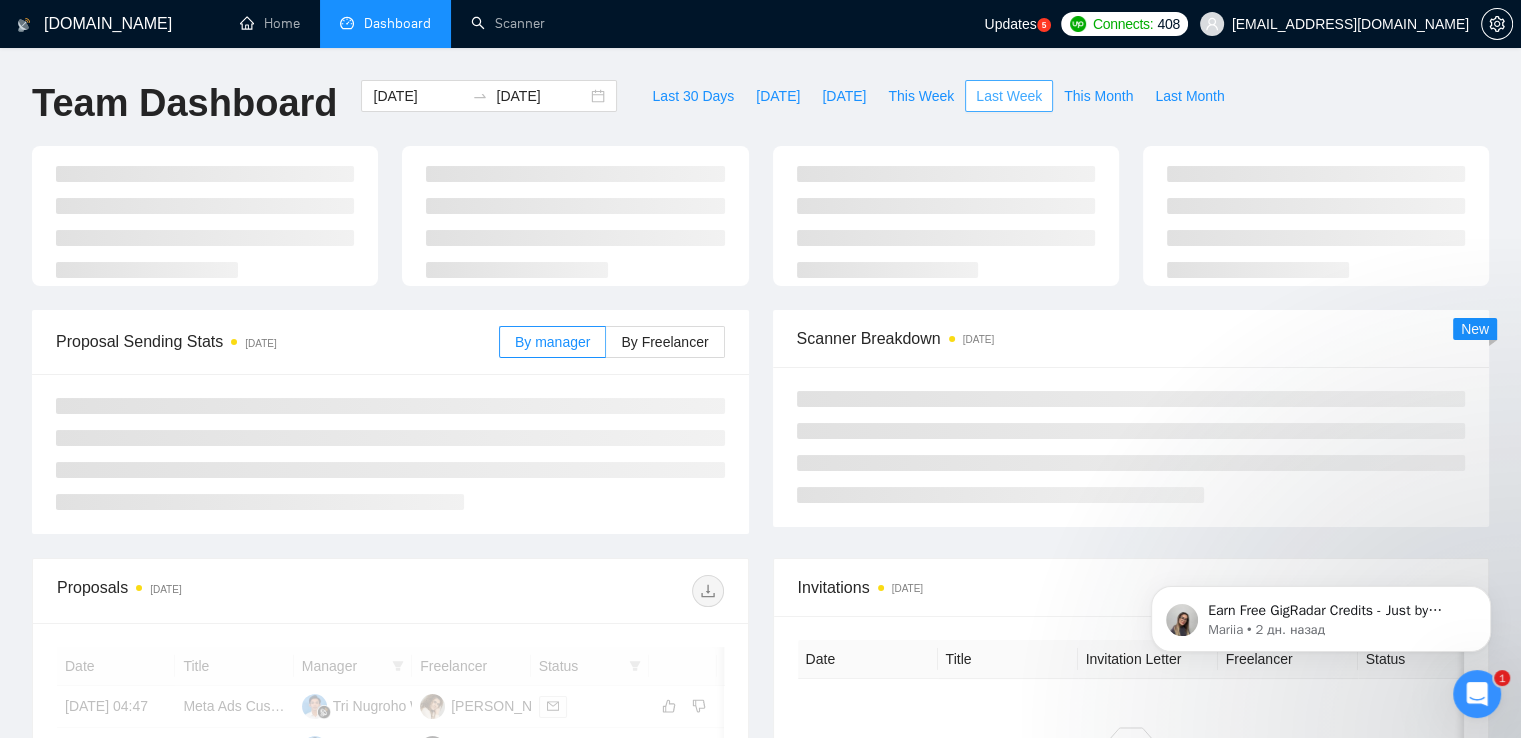 type on "[DATE]" 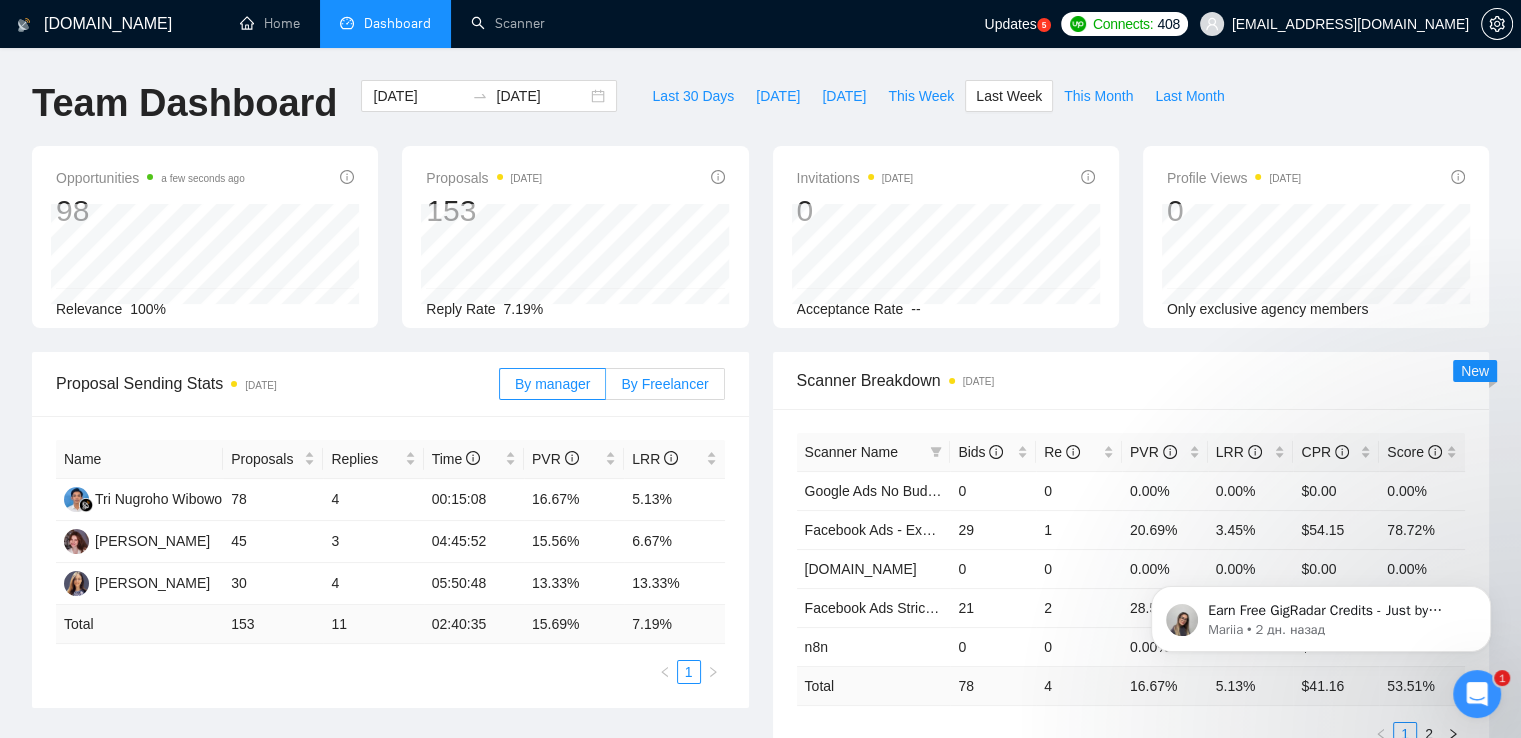 click on "By Freelancer" at bounding box center (664, 384) 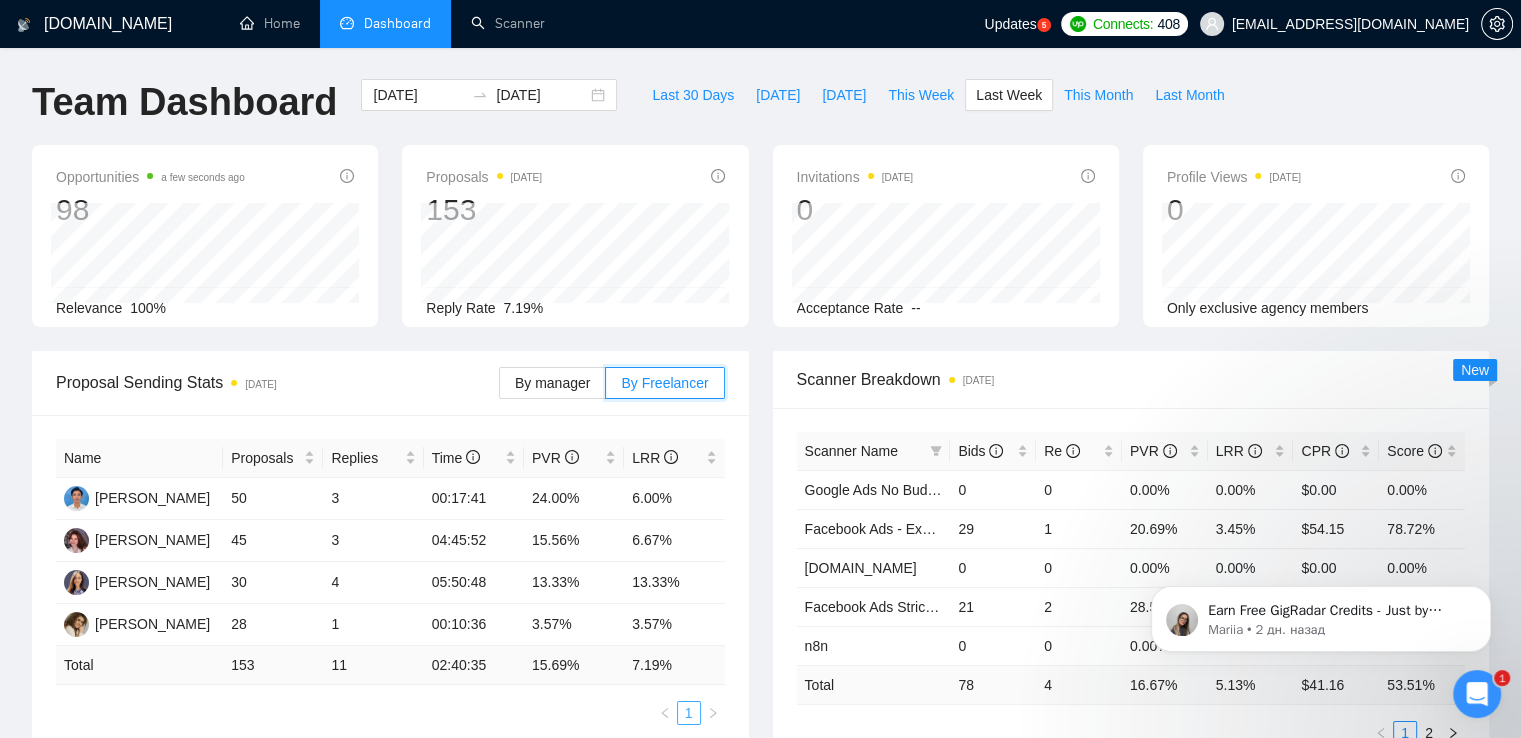 scroll, scrollTop: 0, scrollLeft: 0, axis: both 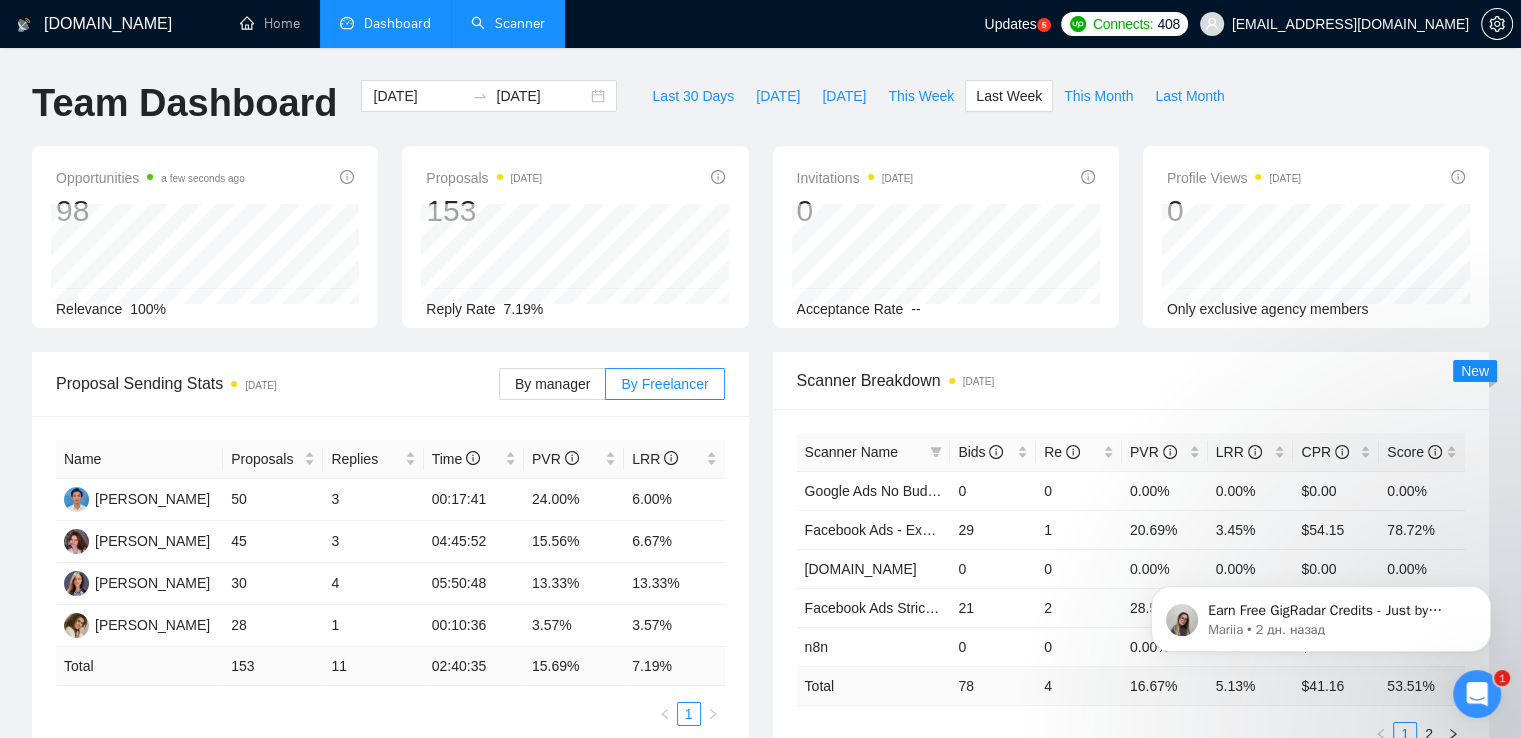 click on "Scanner" at bounding box center (508, 23) 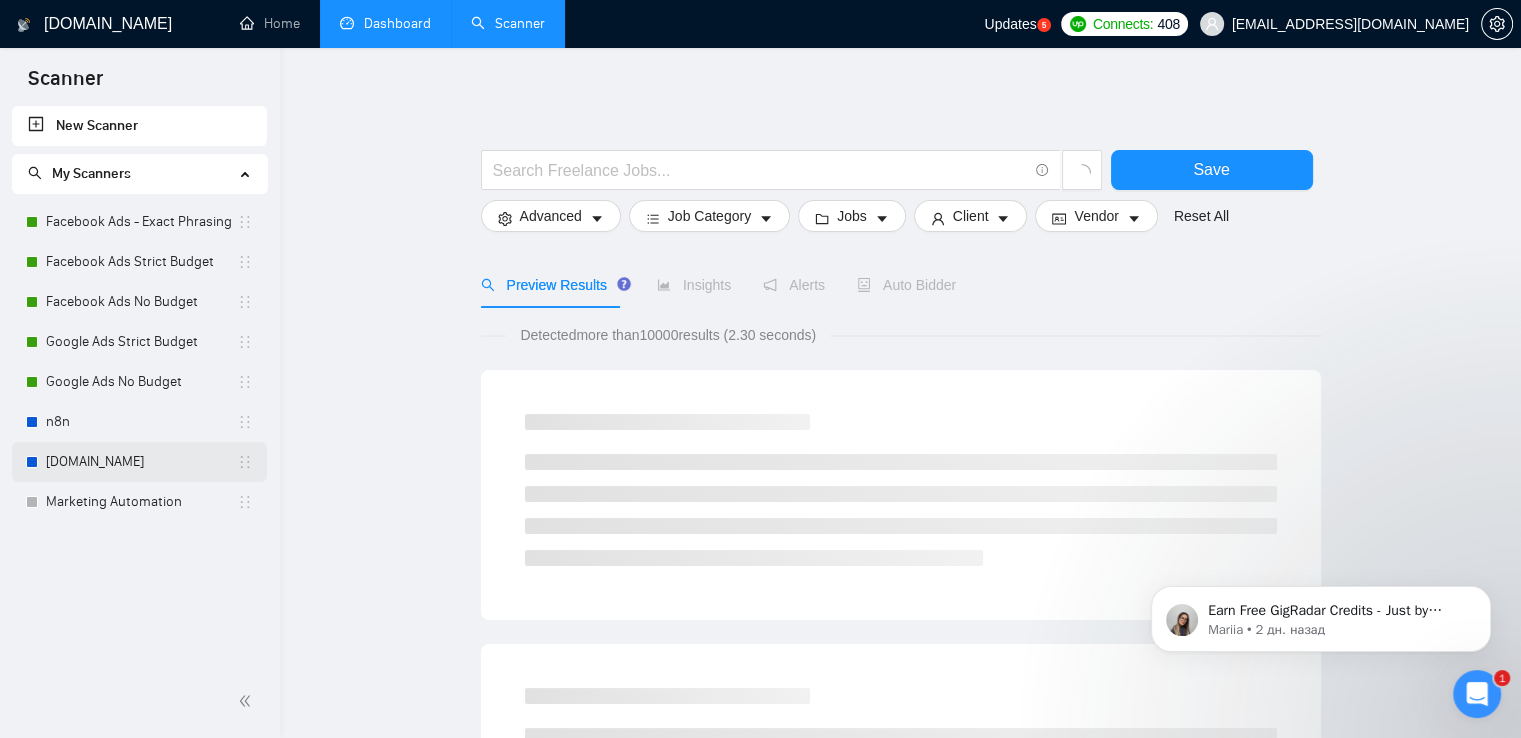 click on "[DOMAIN_NAME]" at bounding box center [141, 462] 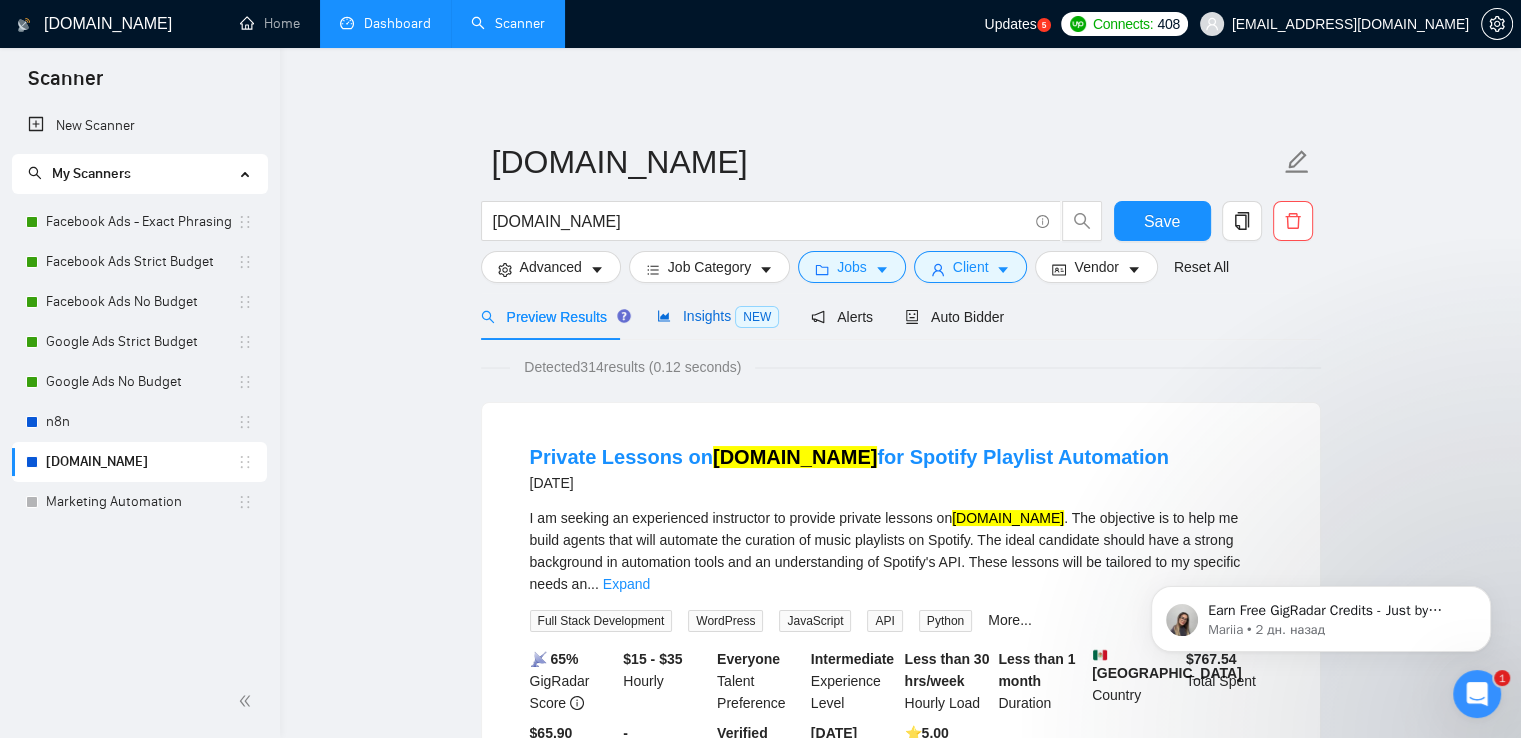 click on "NEW" at bounding box center [757, 317] 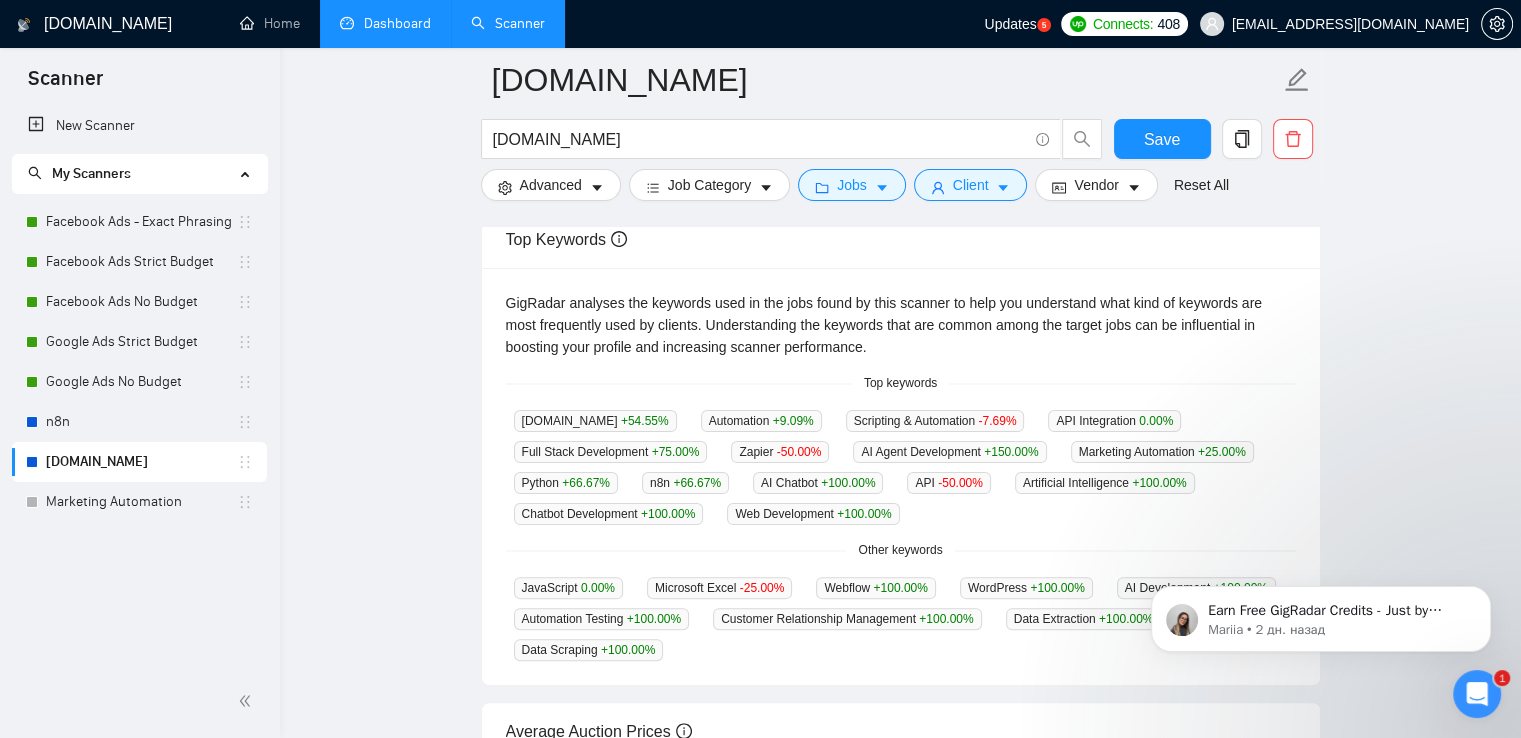 scroll, scrollTop: 384, scrollLeft: 0, axis: vertical 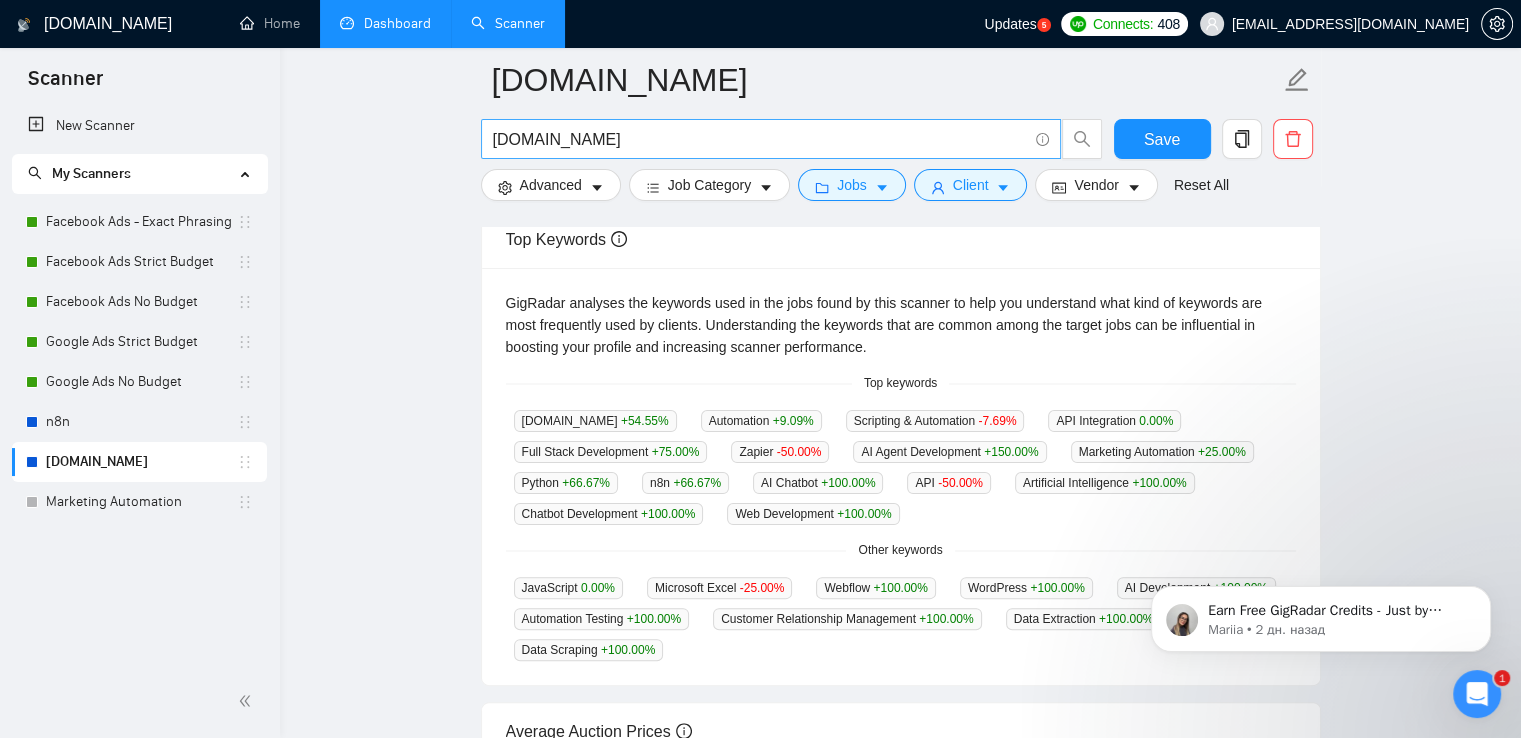 click on "[DOMAIN_NAME]" at bounding box center [760, 139] 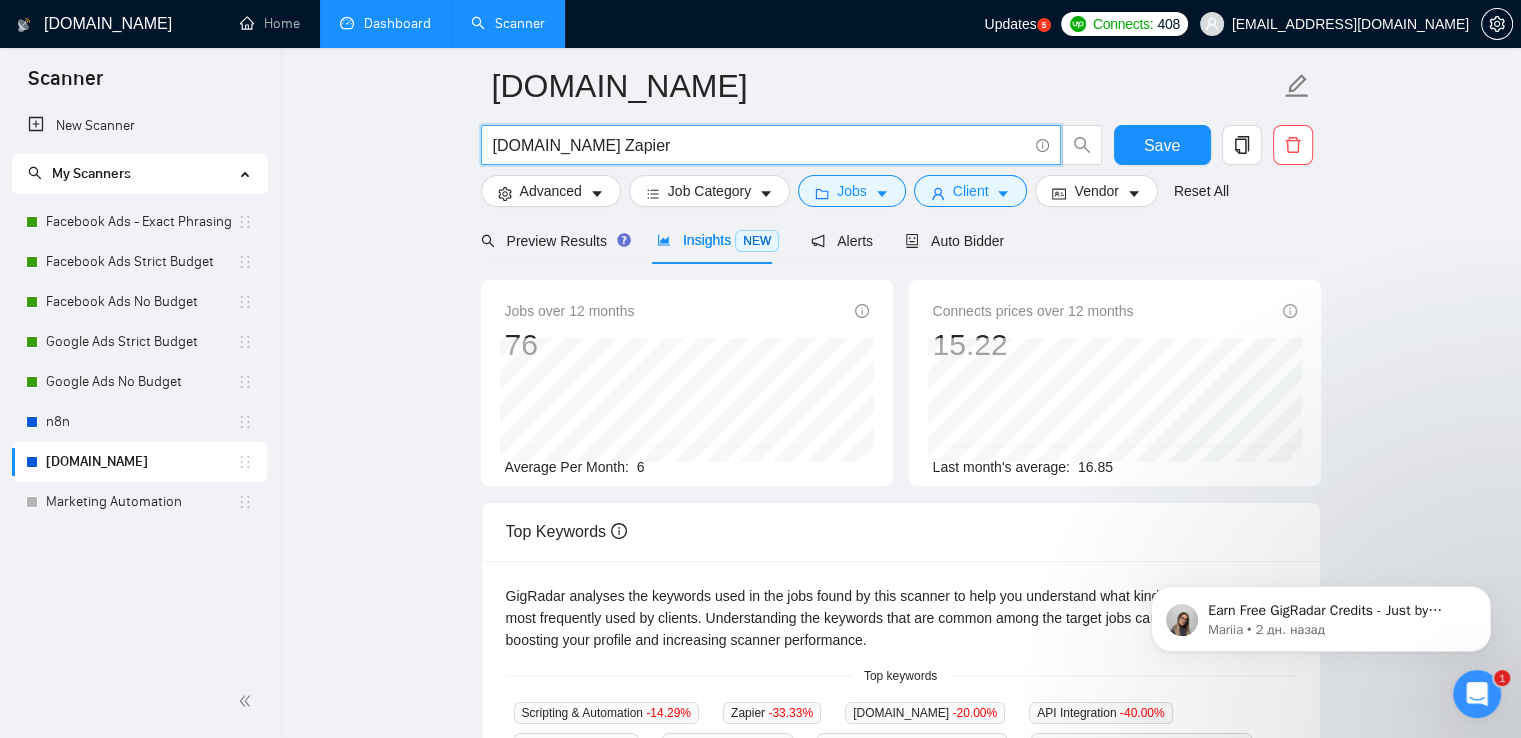 scroll, scrollTop: 0, scrollLeft: 0, axis: both 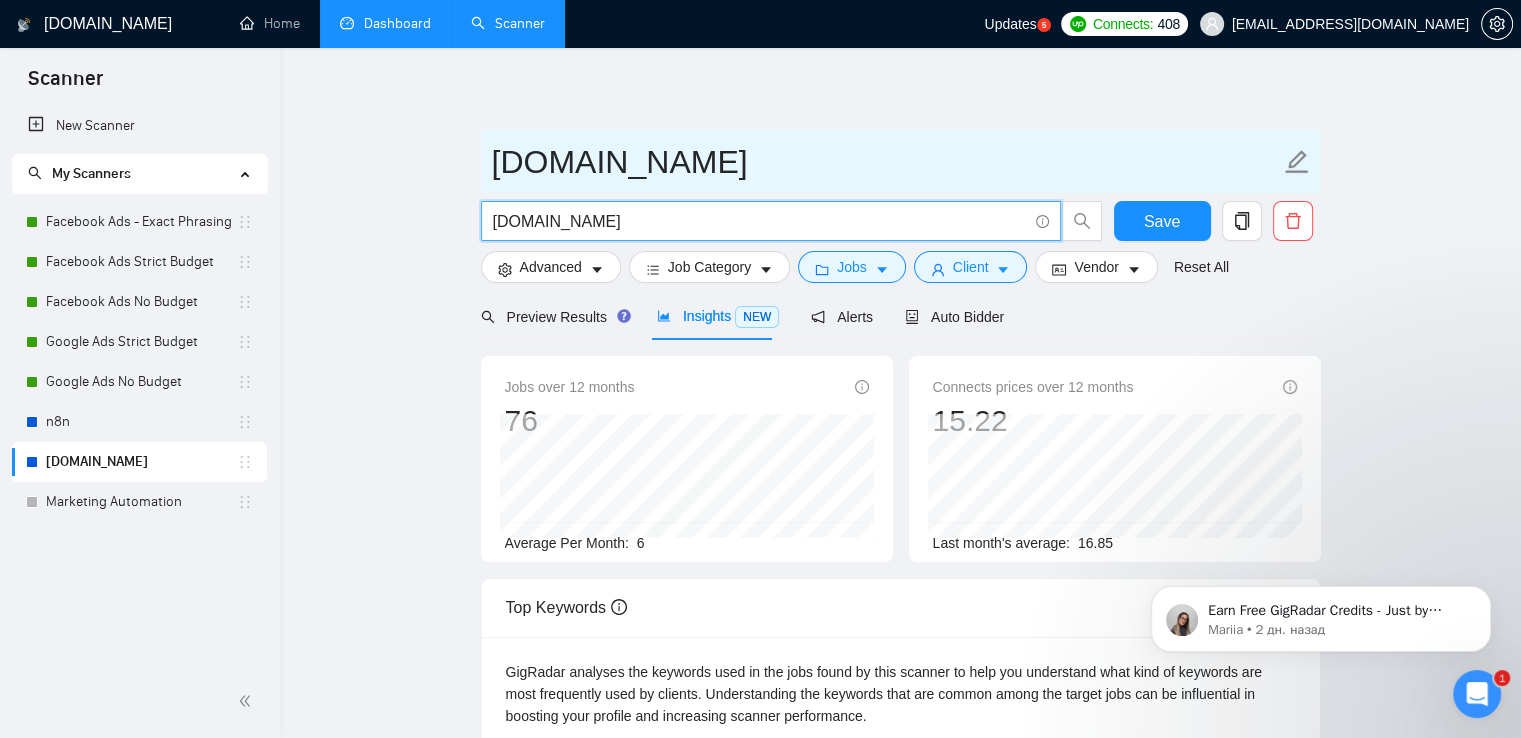 type on "[DOMAIN_NAME]" 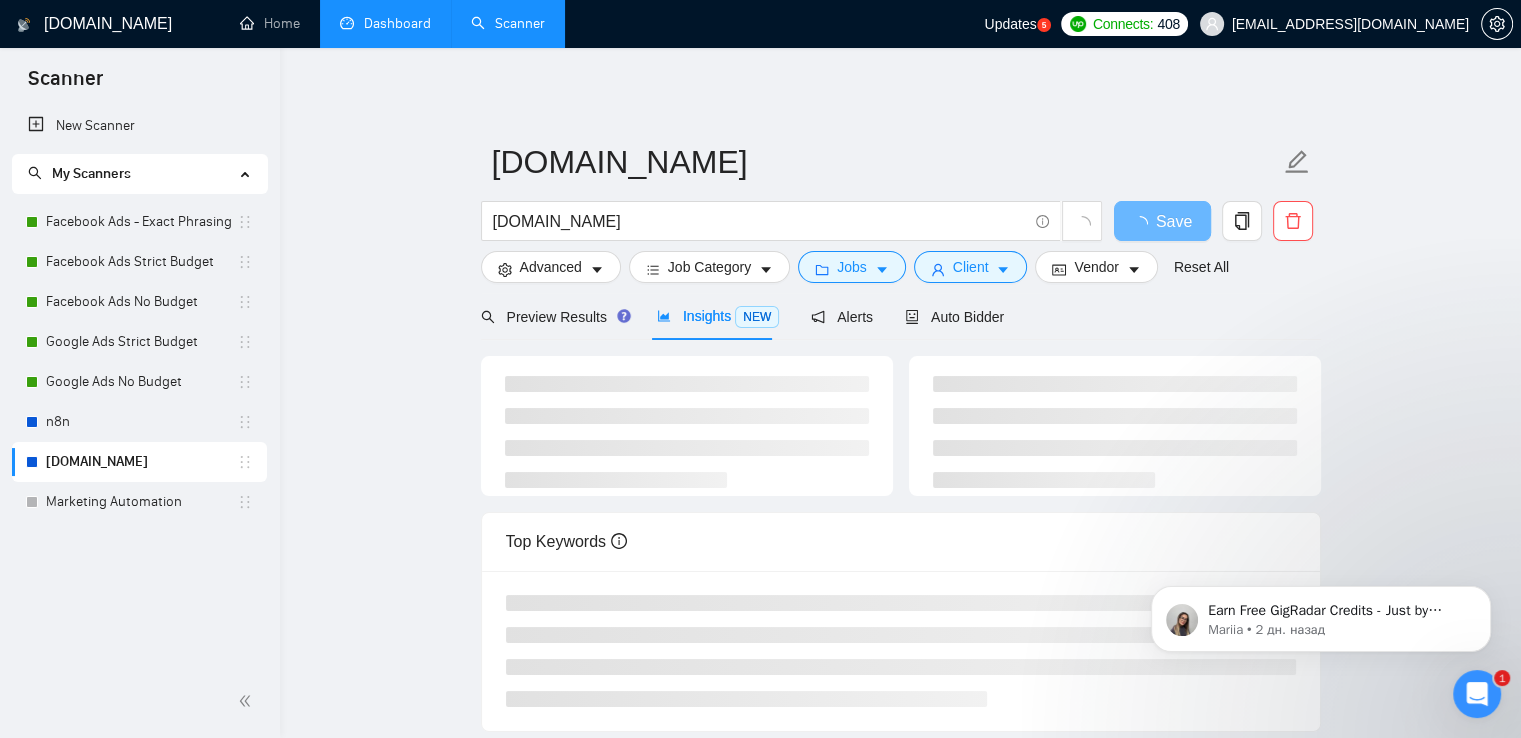 click 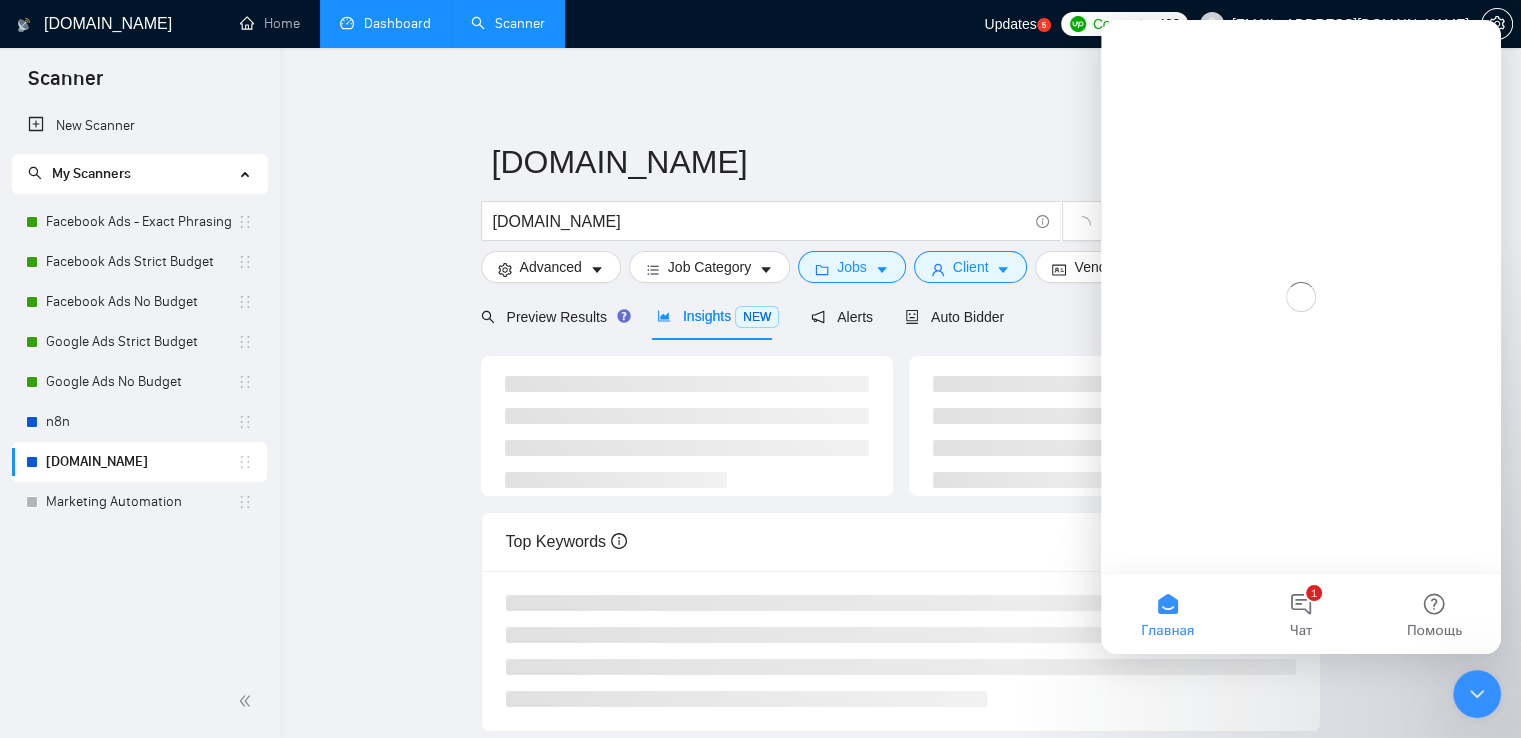 scroll, scrollTop: 0, scrollLeft: 0, axis: both 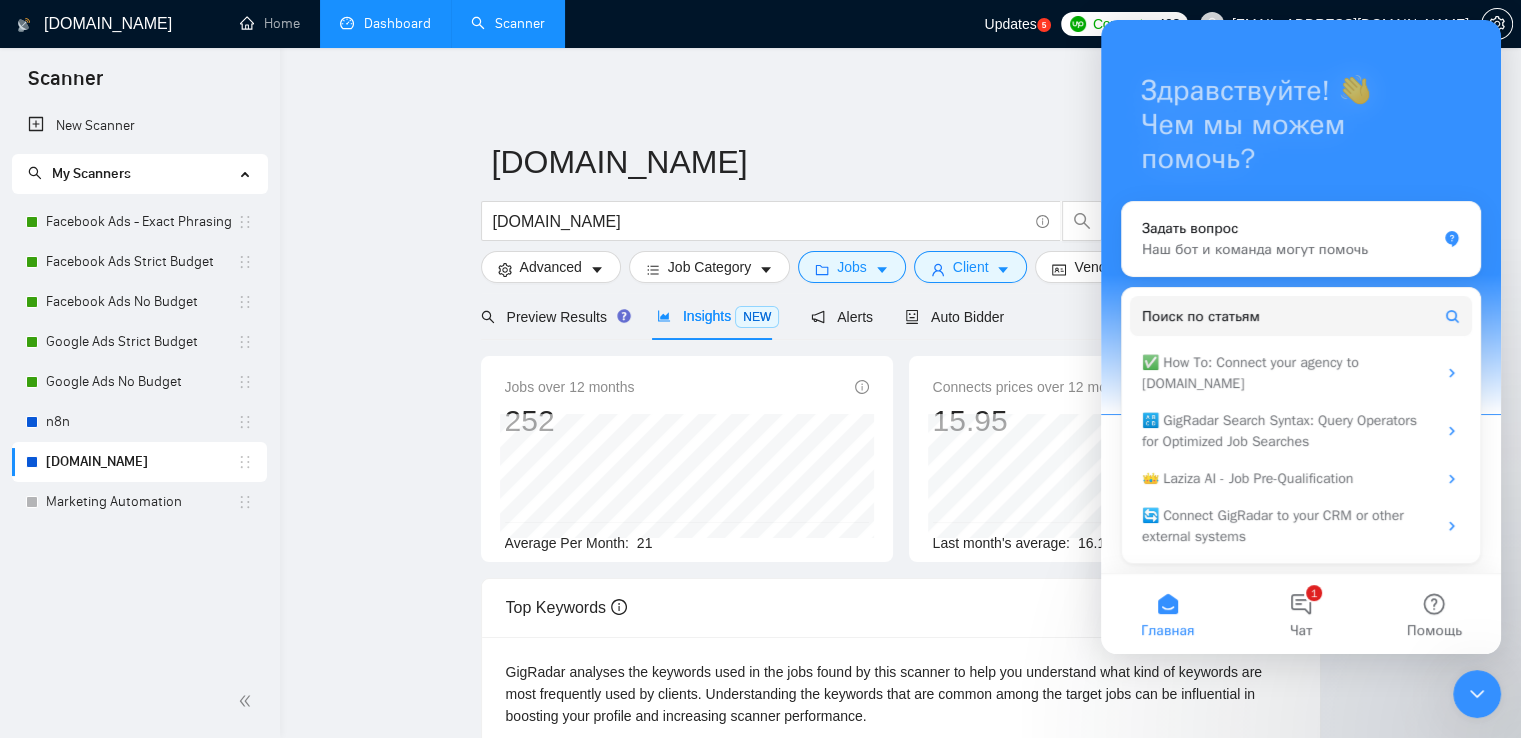 drag, startPoint x: 166, startPoint y: 396, endPoint x: 963, endPoint y: 121, distance: 843.10974 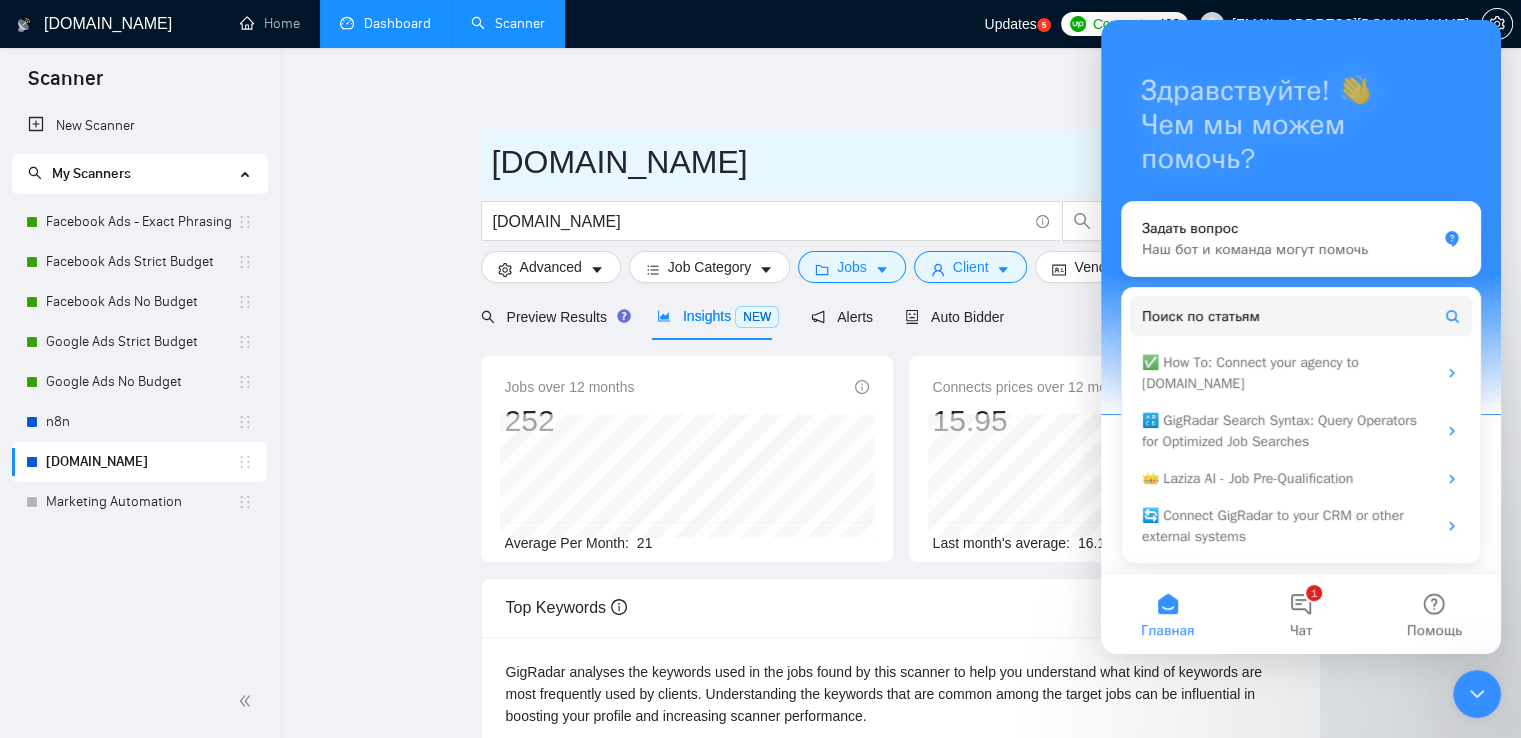 click on "[DOMAIN_NAME]" at bounding box center (901, 161) 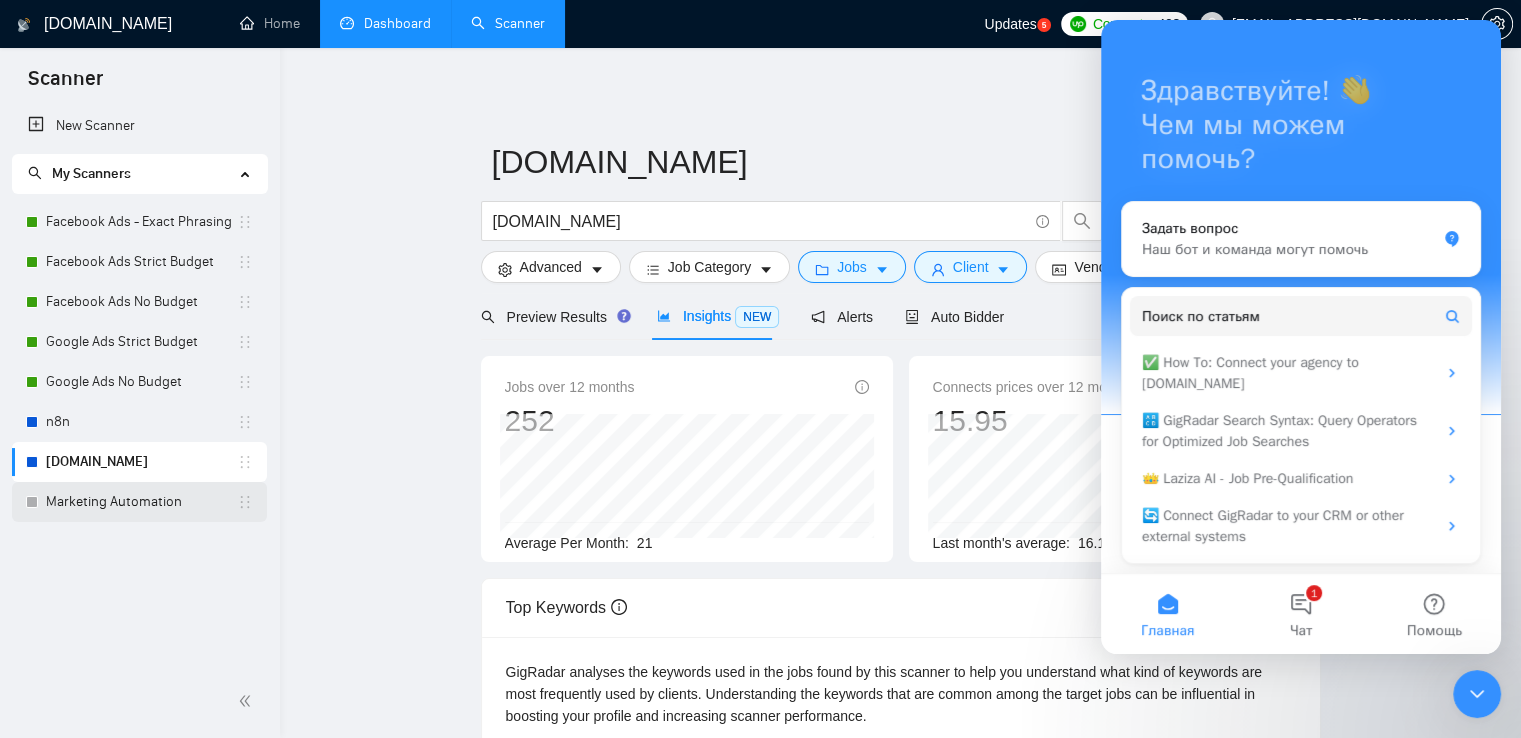 click on "Marketing Automation" at bounding box center (141, 502) 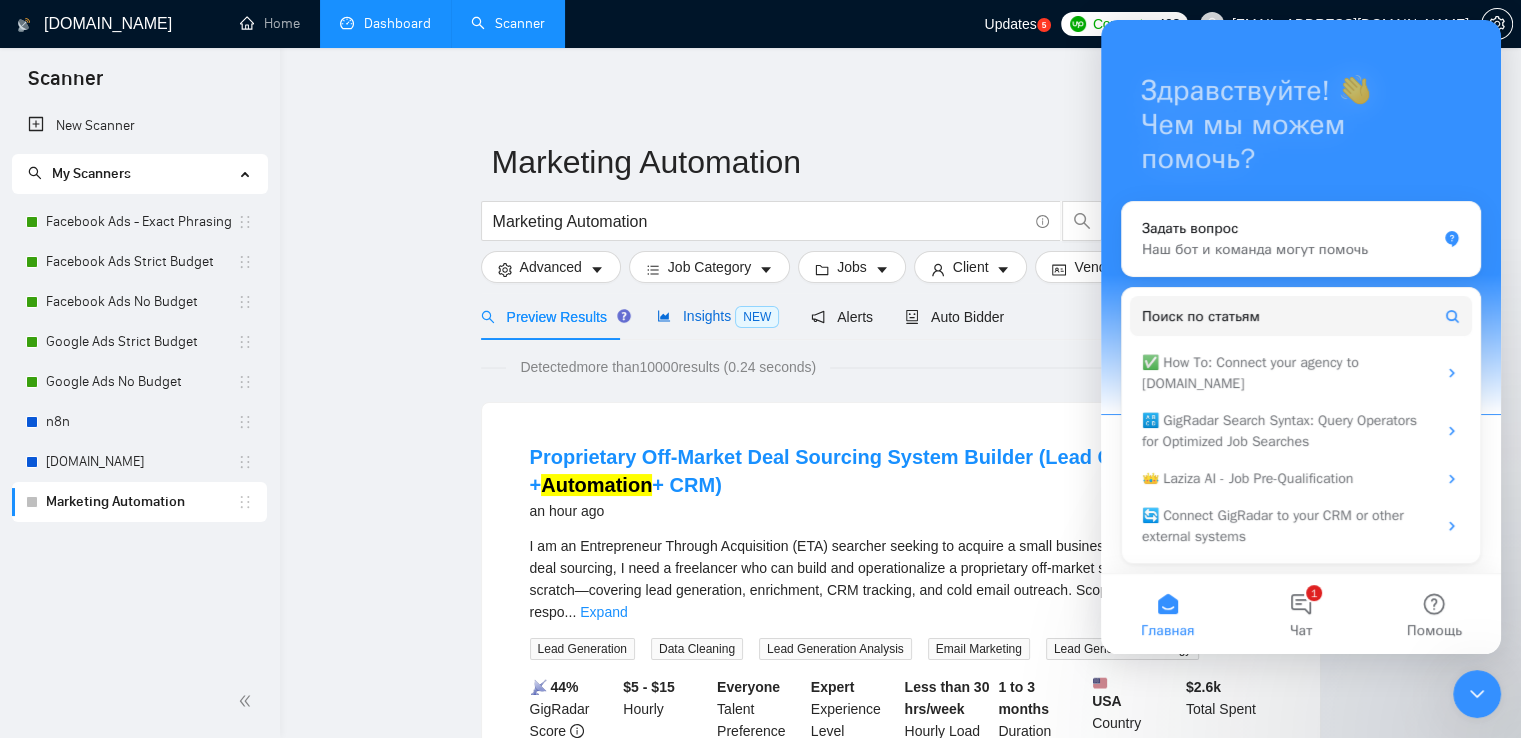 click on "Insights NEW" at bounding box center (718, 316) 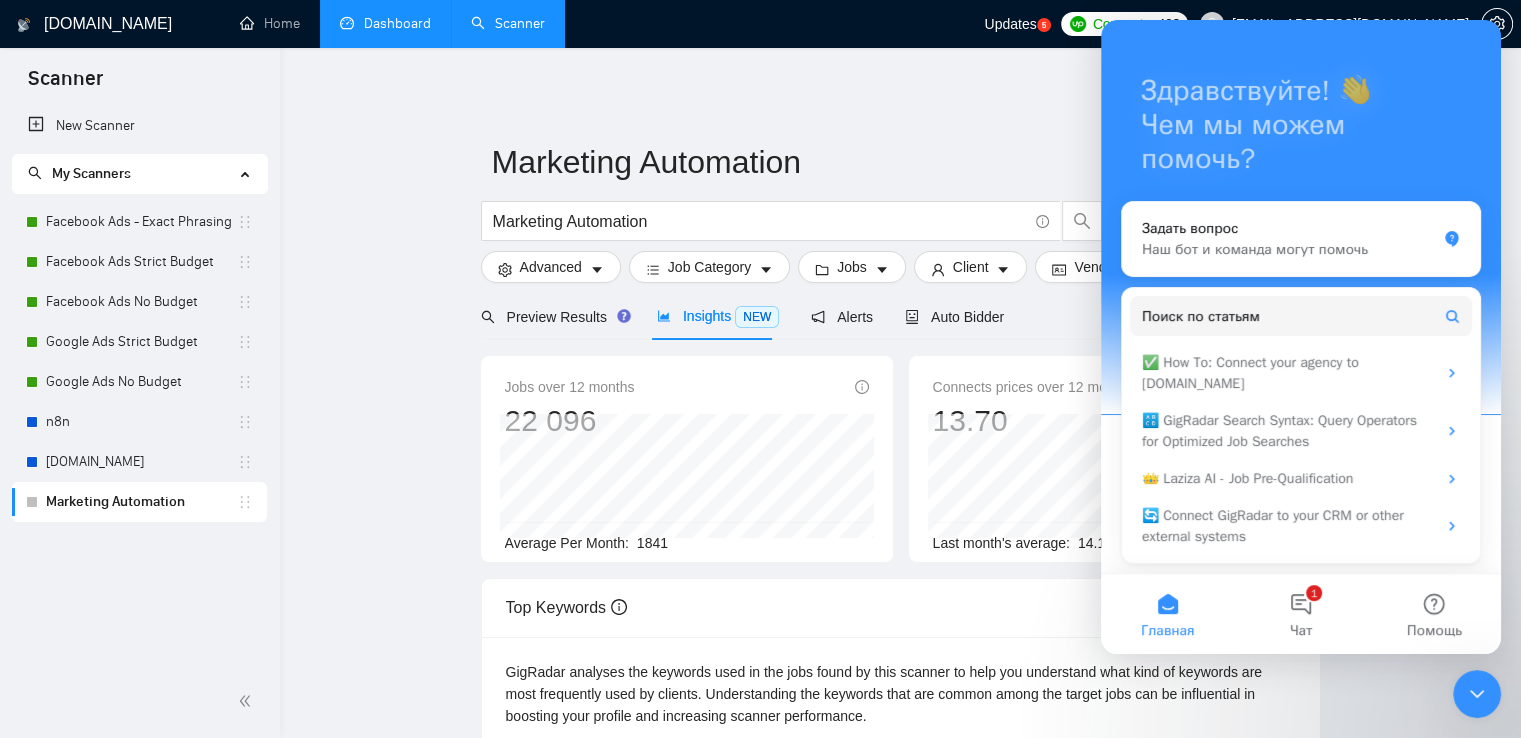 scroll, scrollTop: 400, scrollLeft: 0, axis: vertical 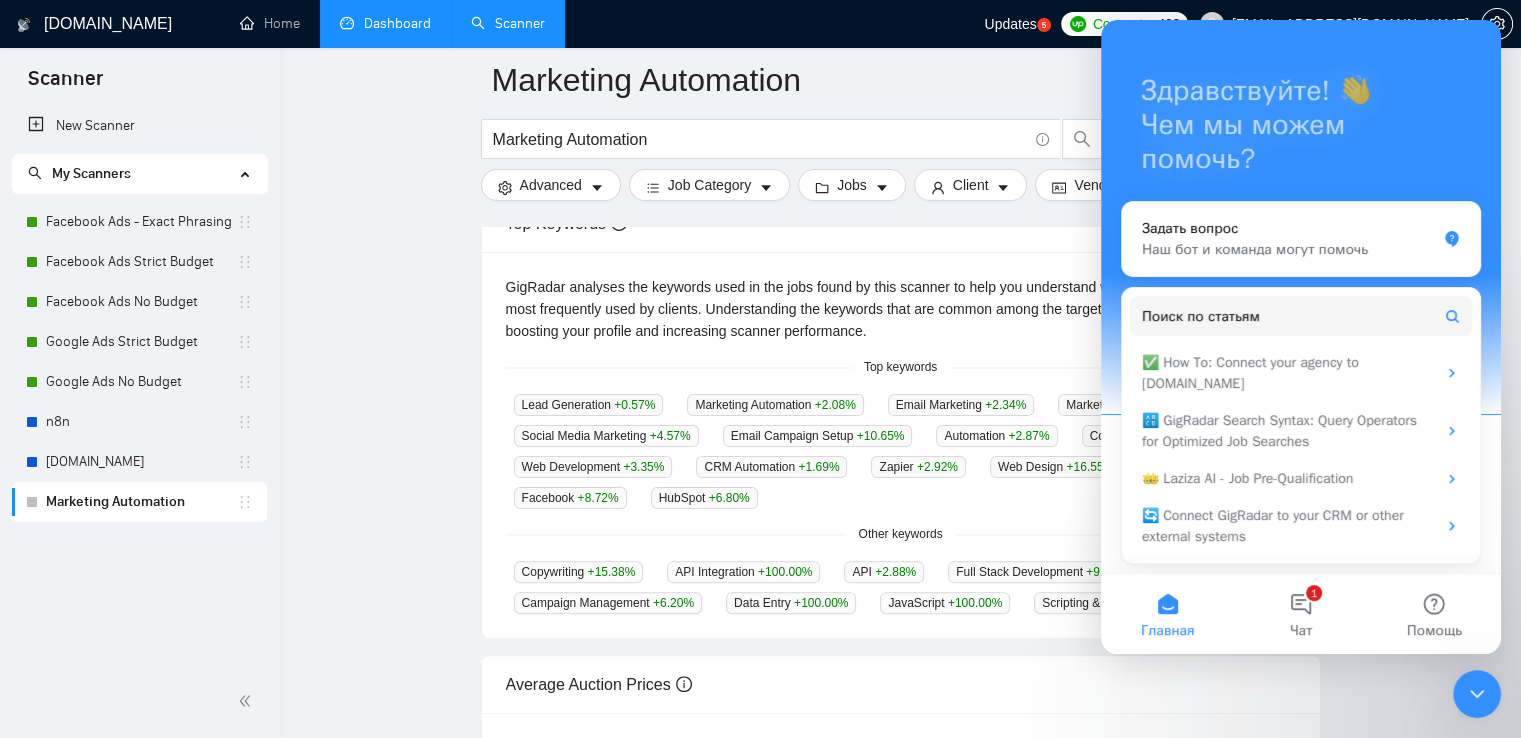 click at bounding box center [1477, 694] 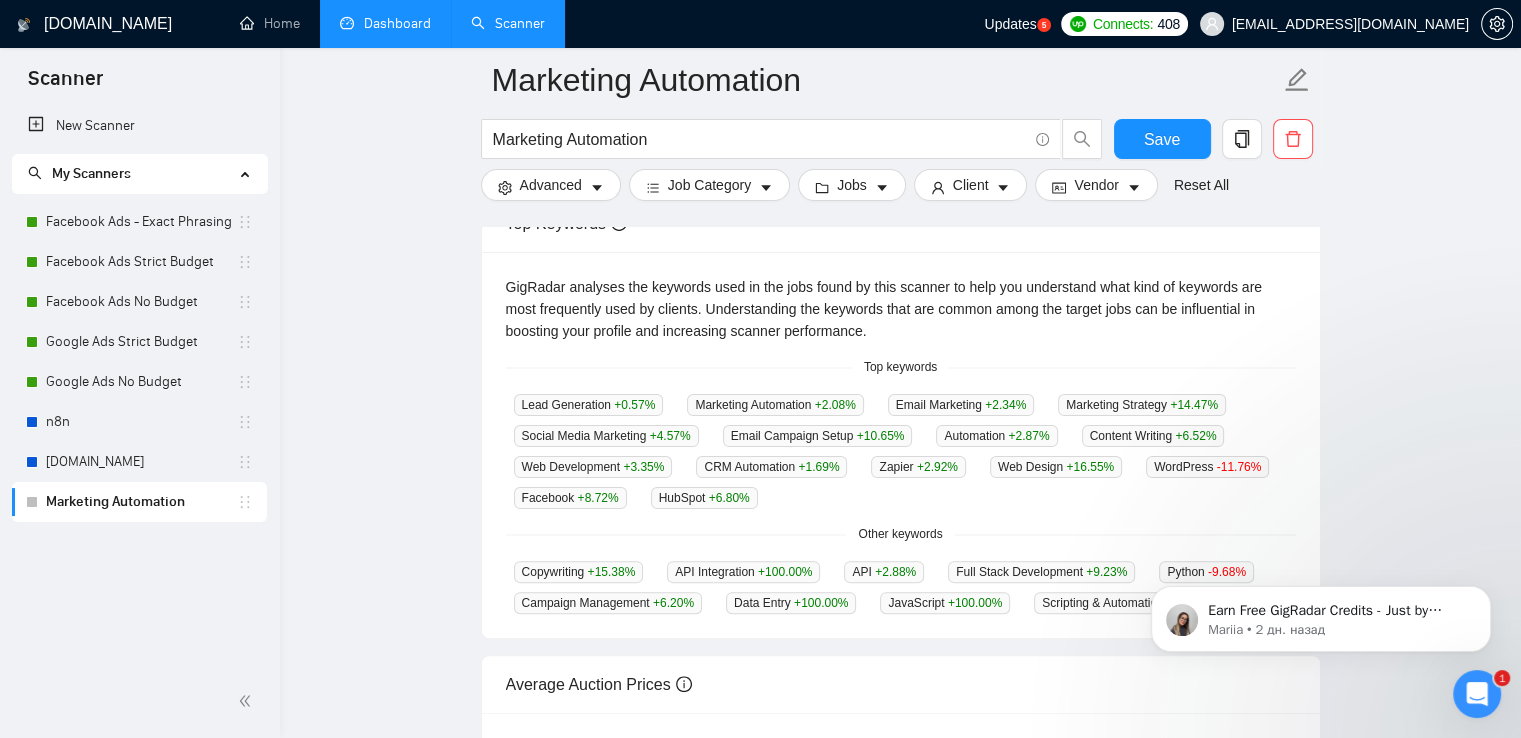 scroll, scrollTop: 0, scrollLeft: 0, axis: both 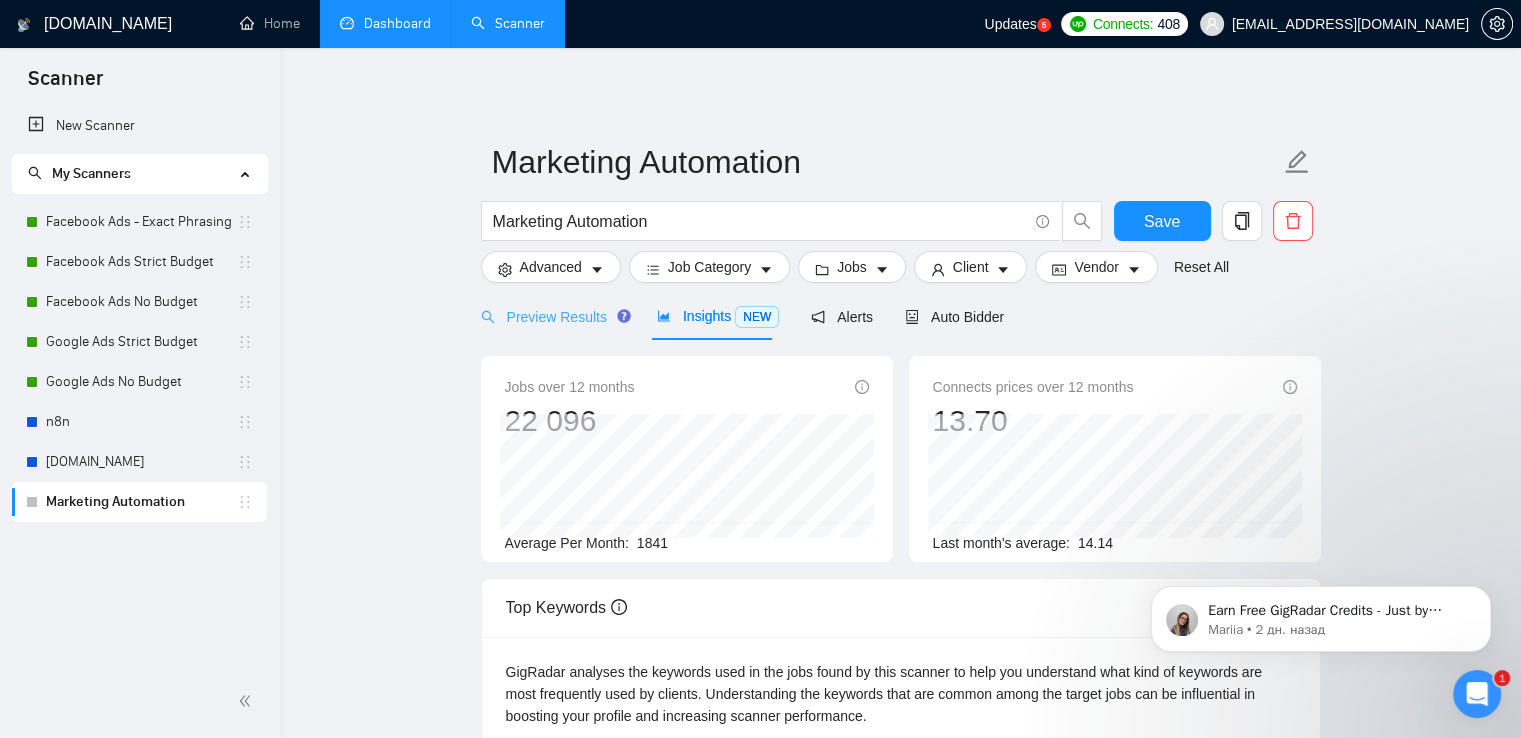 click on "Preview Results" at bounding box center [553, 316] 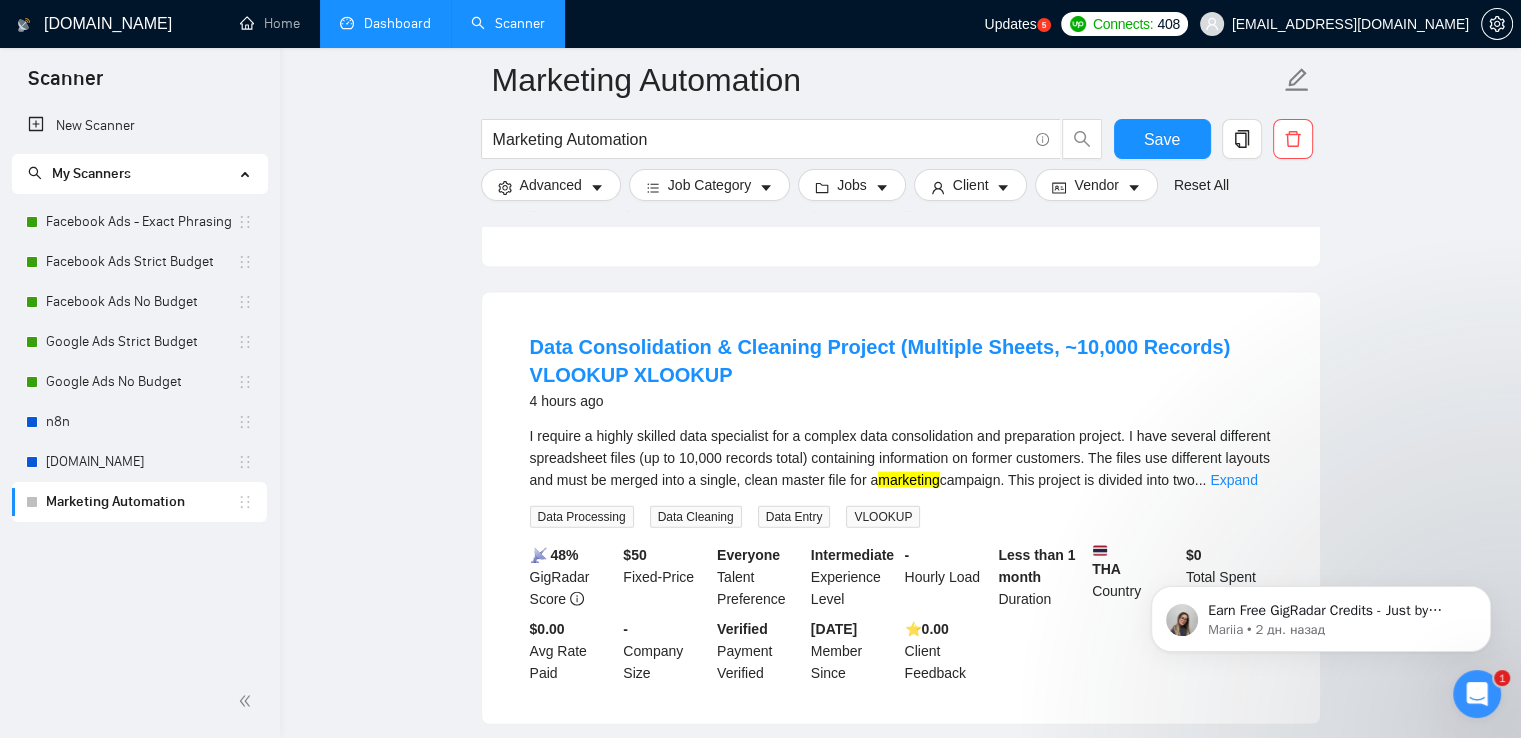 scroll, scrollTop: 4382, scrollLeft: 0, axis: vertical 